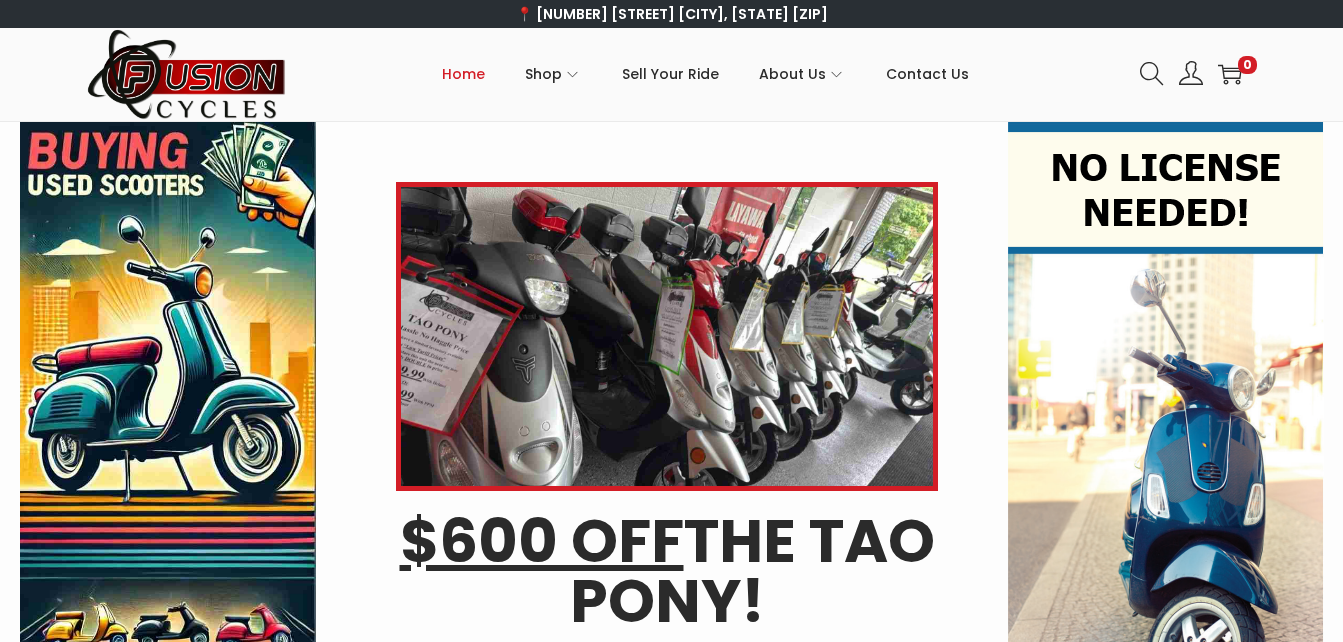 scroll, scrollTop: 0, scrollLeft: 0, axis: both 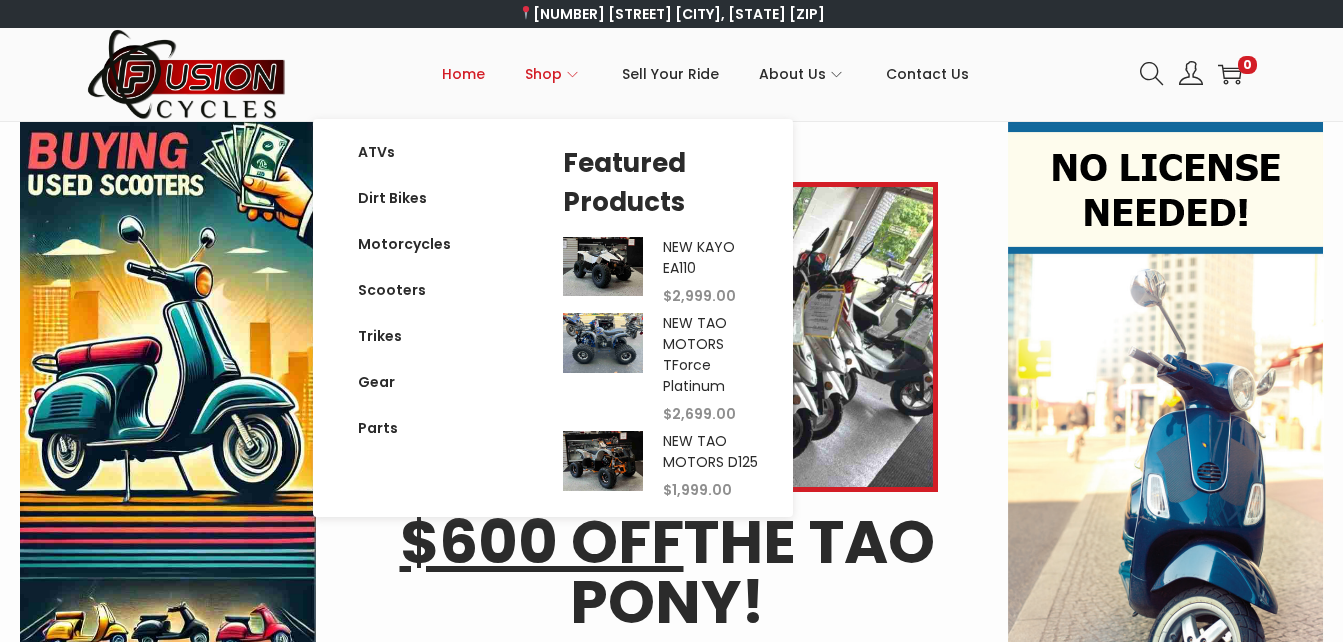 click on "Shop" at bounding box center [543, 74] 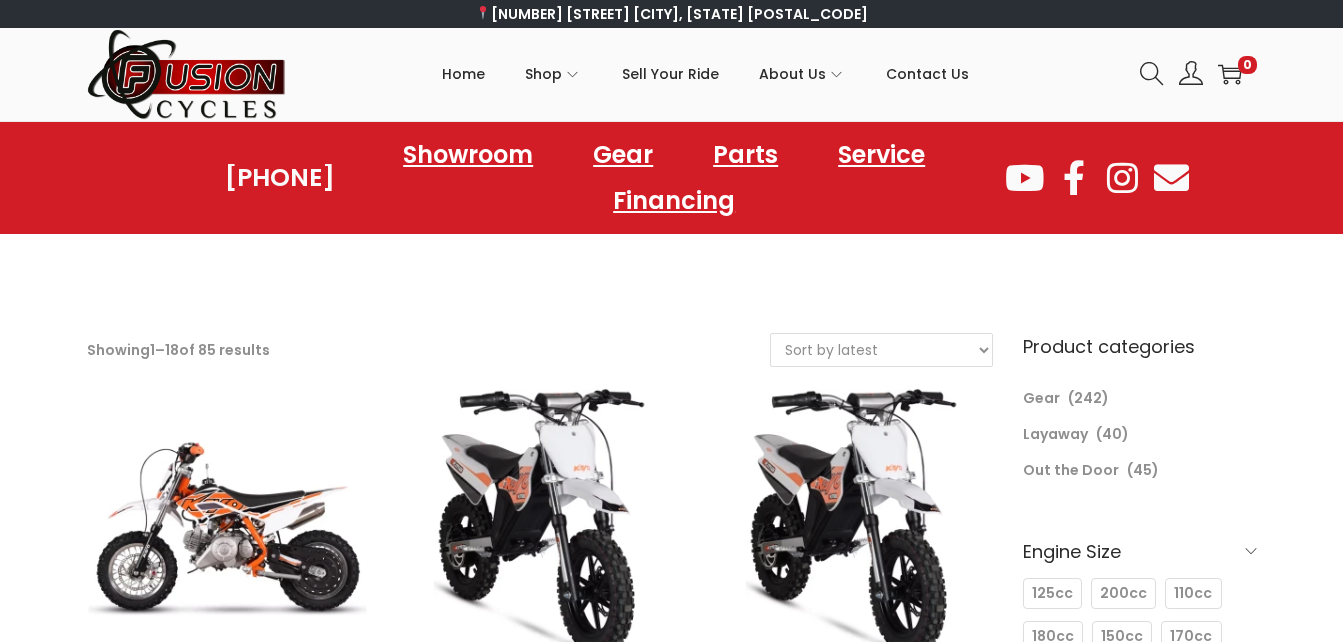 scroll, scrollTop: 0, scrollLeft: 0, axis: both 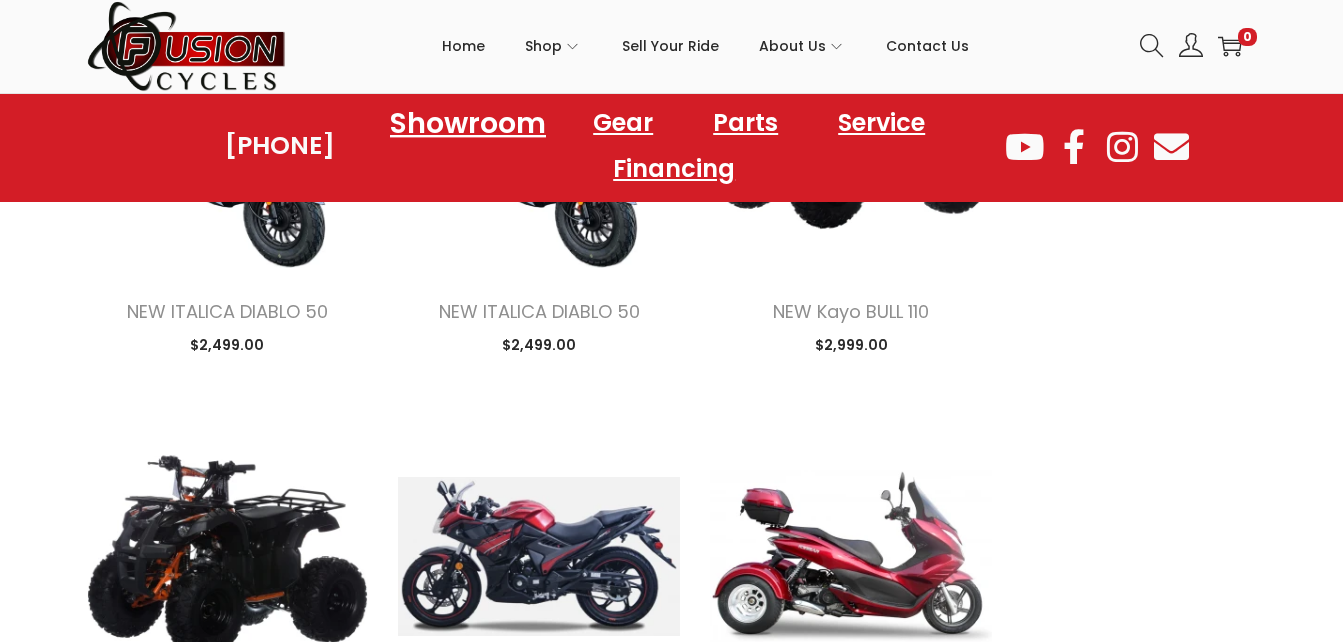click on "Showroom" 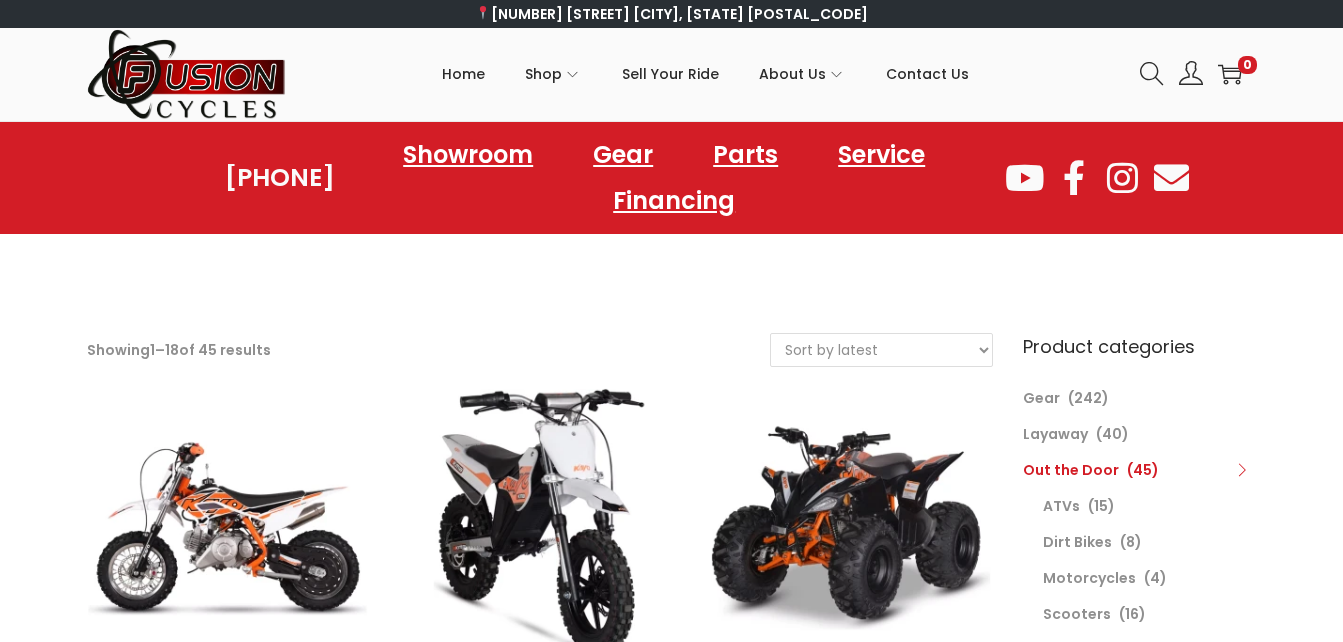 scroll, scrollTop: 0, scrollLeft: 0, axis: both 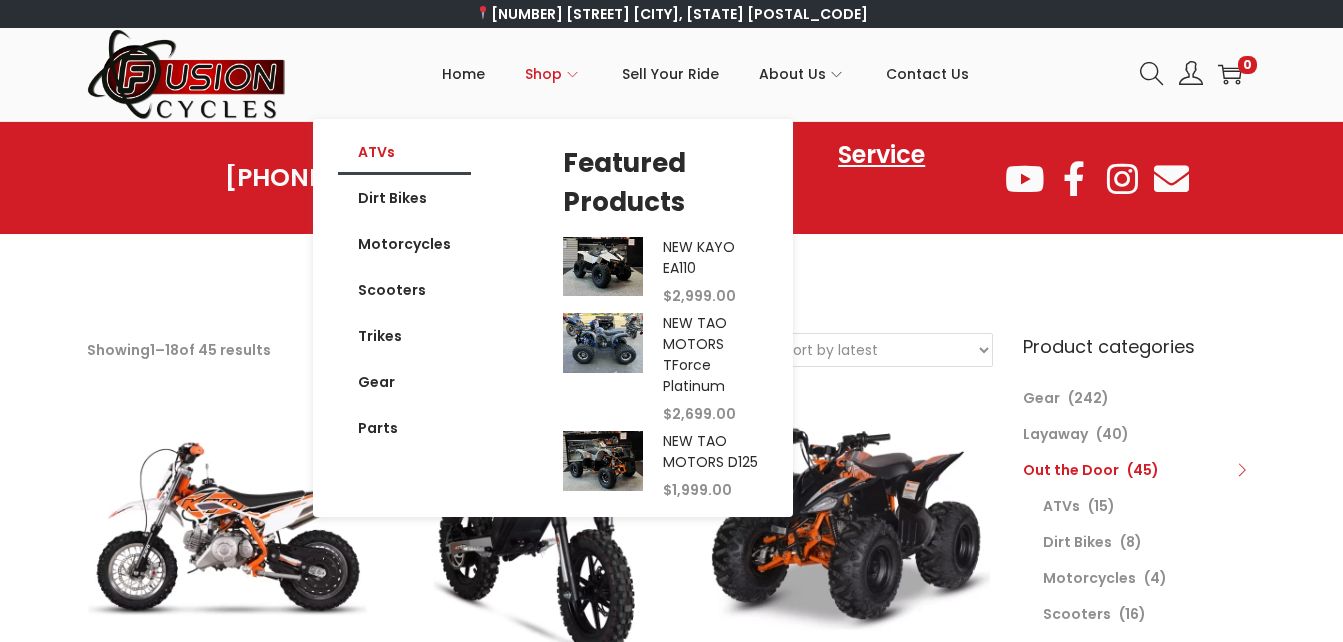 click on "ATVs" 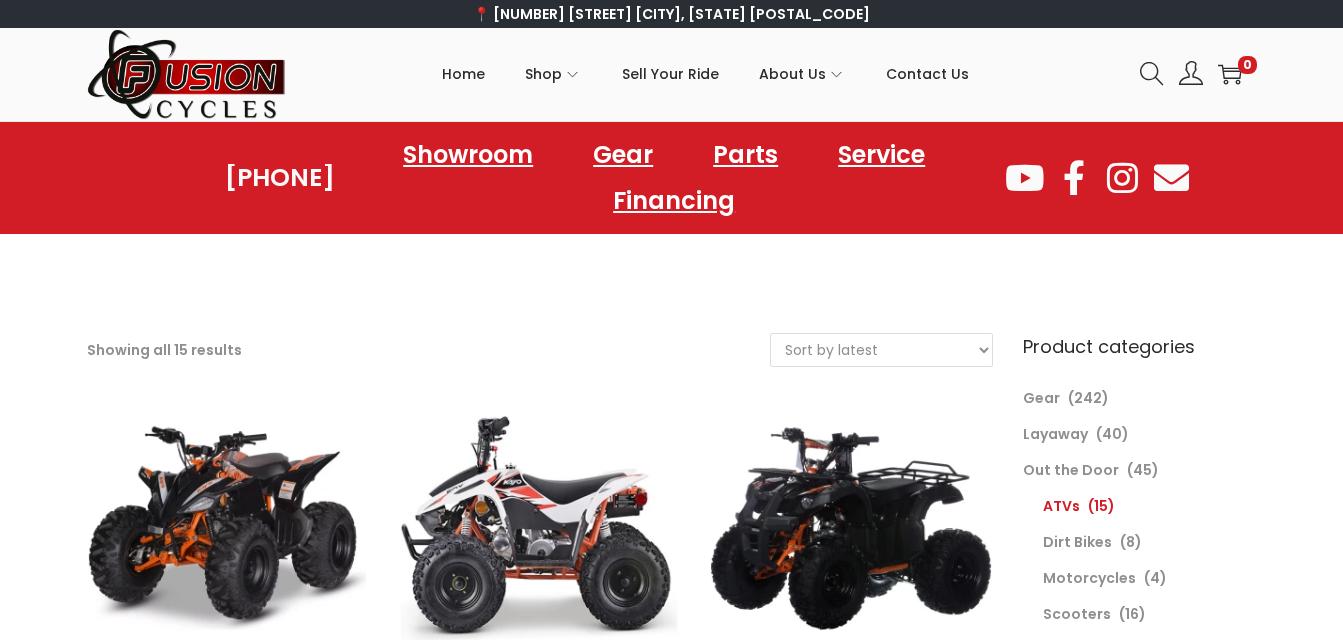 scroll, scrollTop: 0, scrollLeft: 0, axis: both 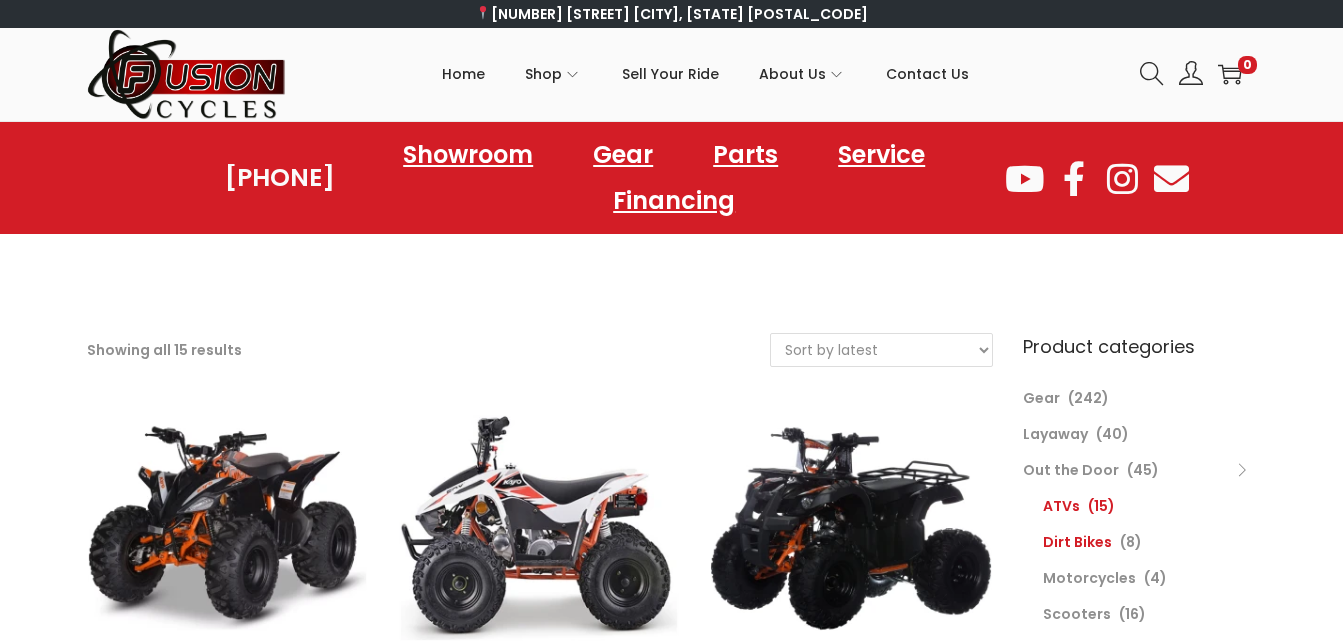 click on "Dirt Bikes" at bounding box center (1077, 542) 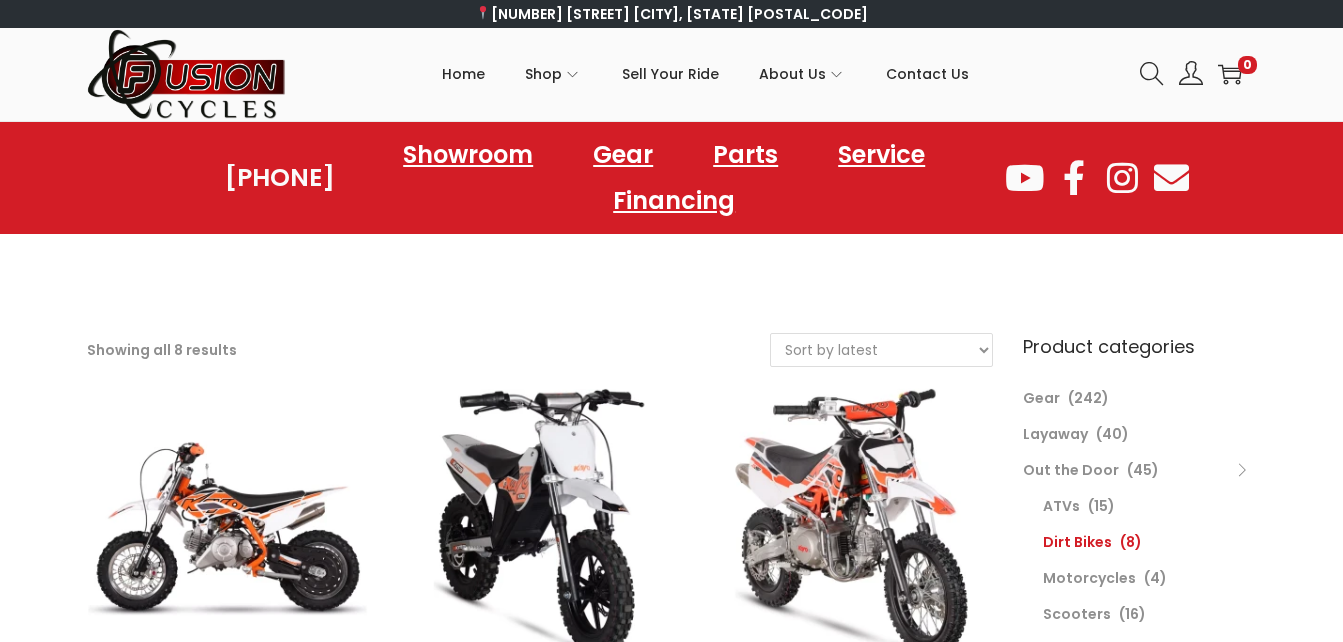 scroll, scrollTop: 0, scrollLeft: 0, axis: both 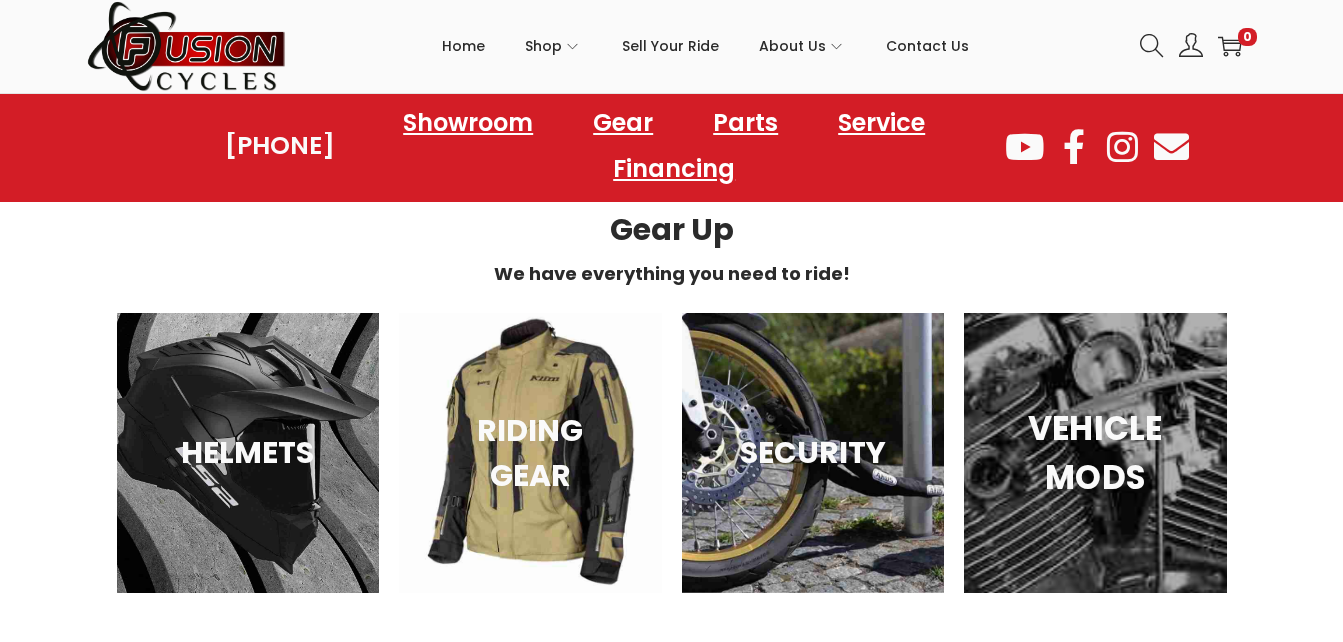 click on "VEHICLE MODS" at bounding box center [1095, 452] 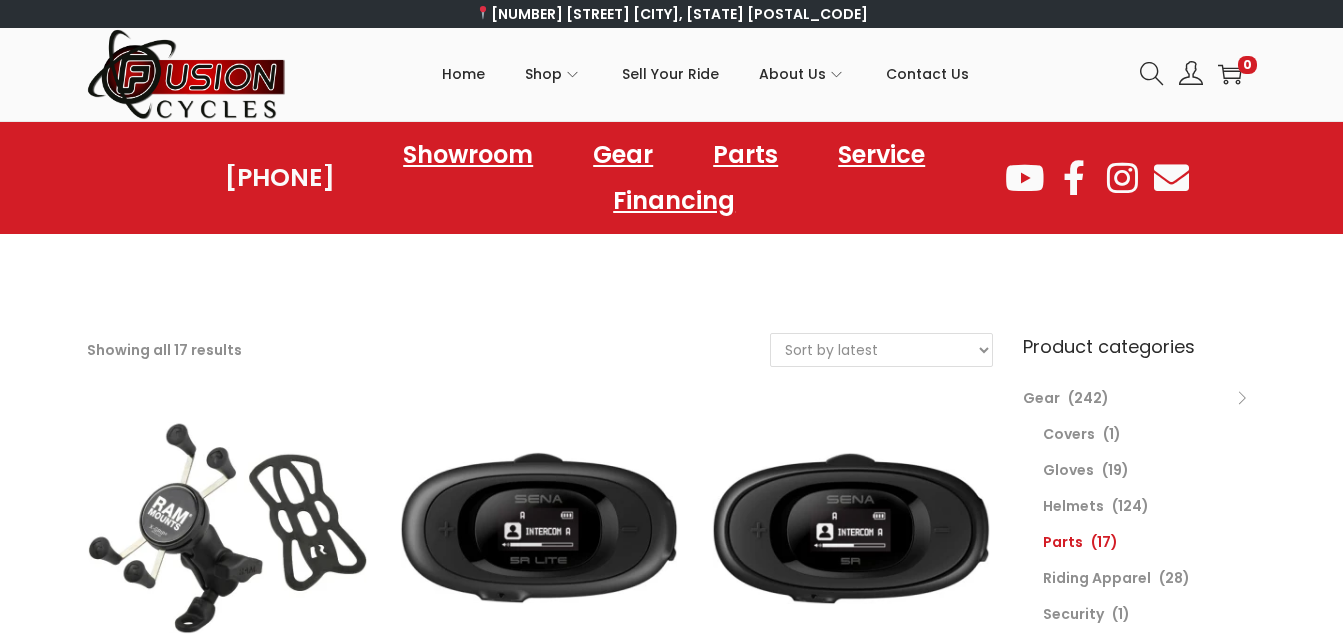 scroll, scrollTop: 0, scrollLeft: 0, axis: both 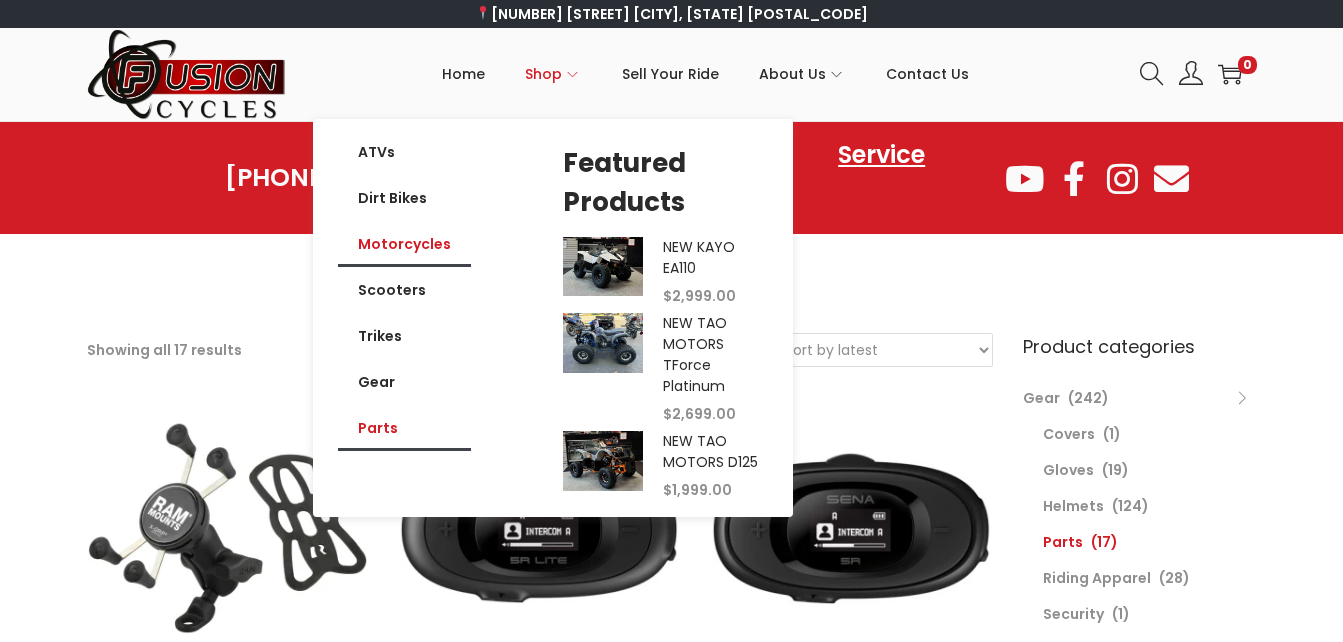 click on "Motorcycles" 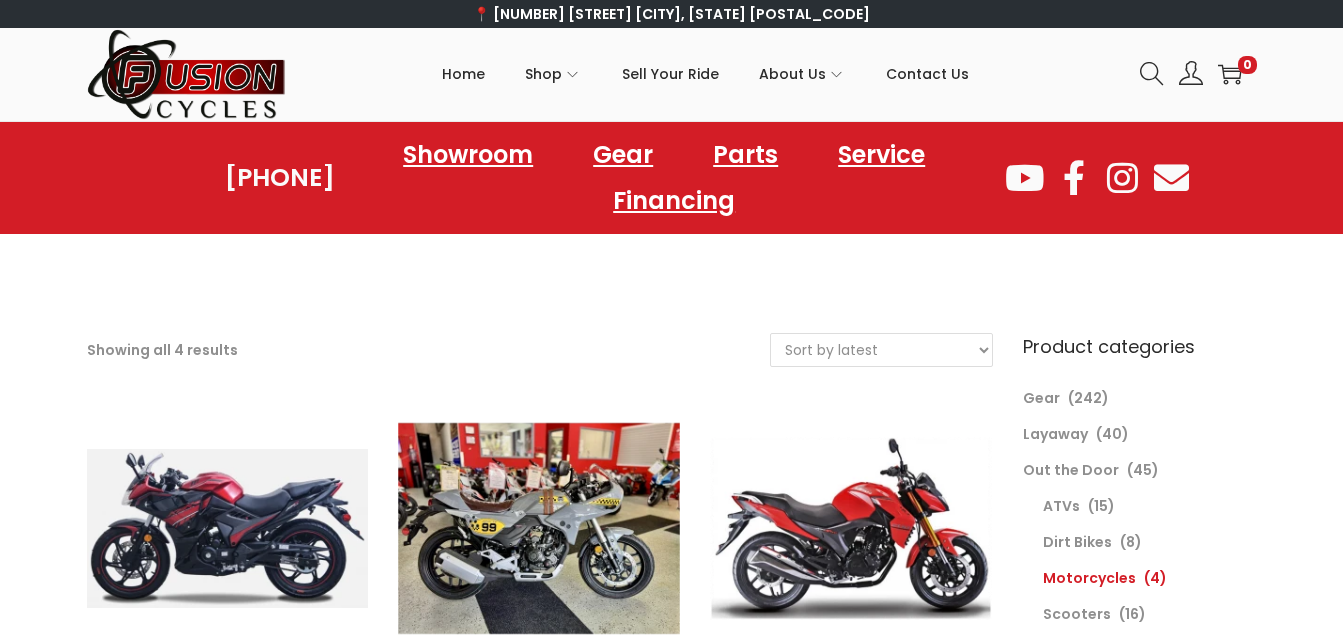 scroll, scrollTop: 0, scrollLeft: 0, axis: both 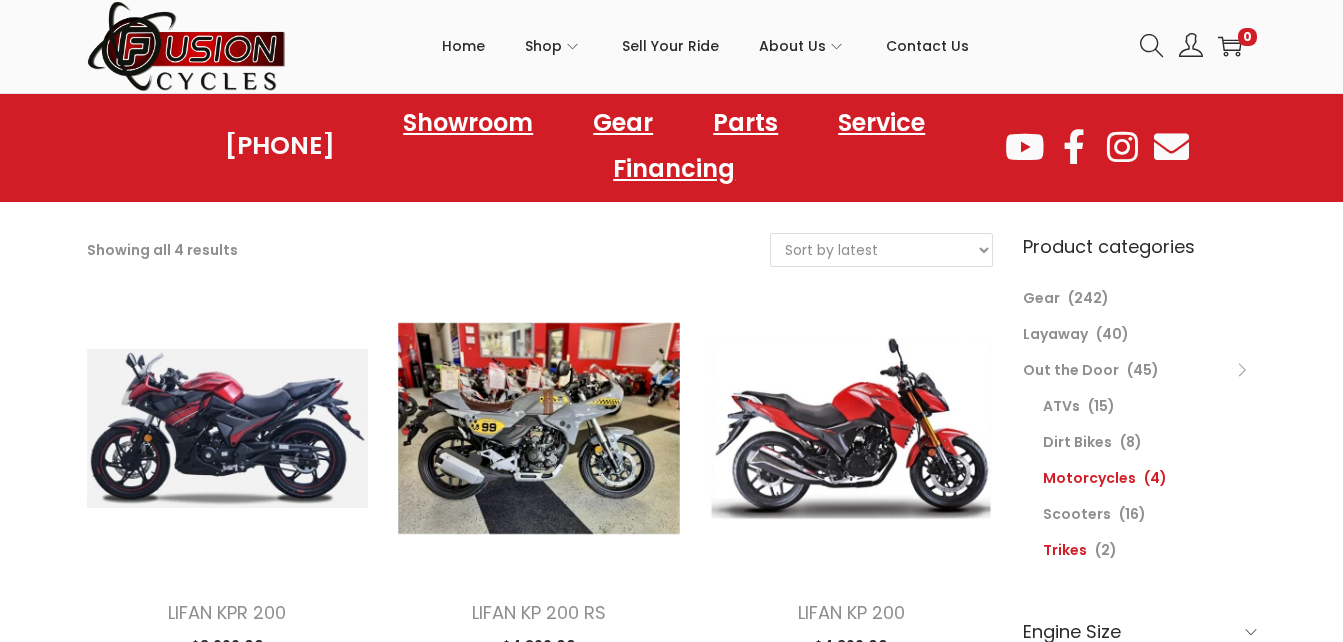 click on "Trikes" at bounding box center (1065, 550) 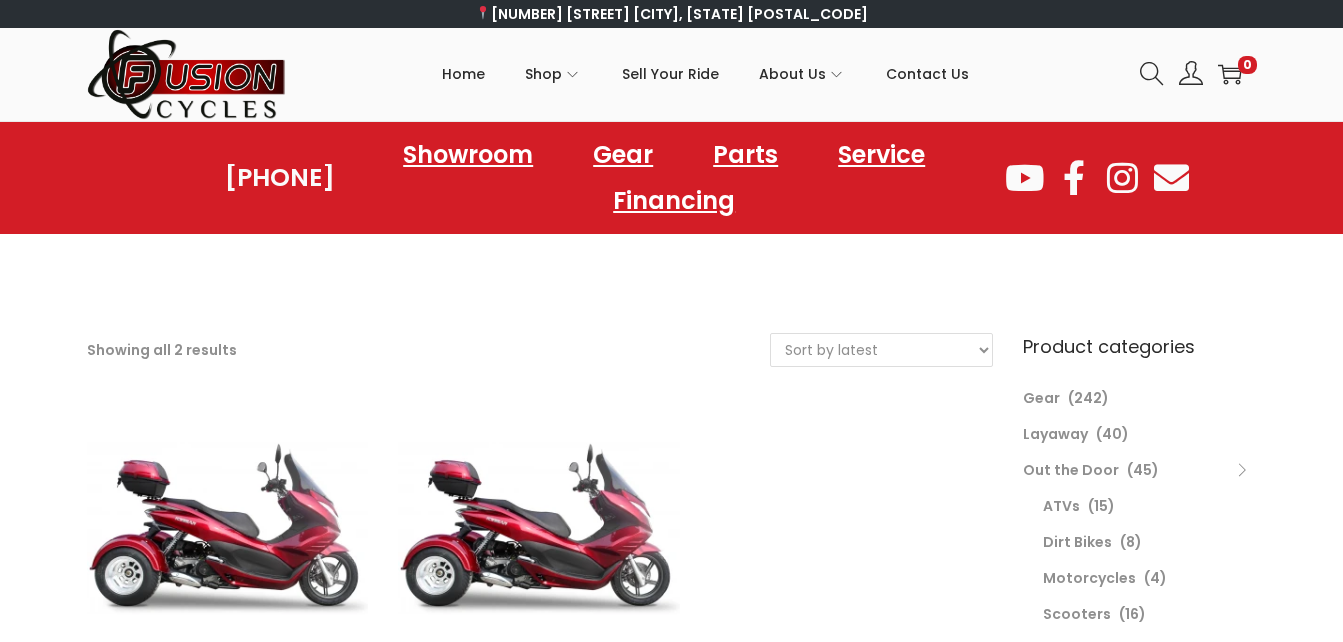 scroll, scrollTop: 0, scrollLeft: 0, axis: both 